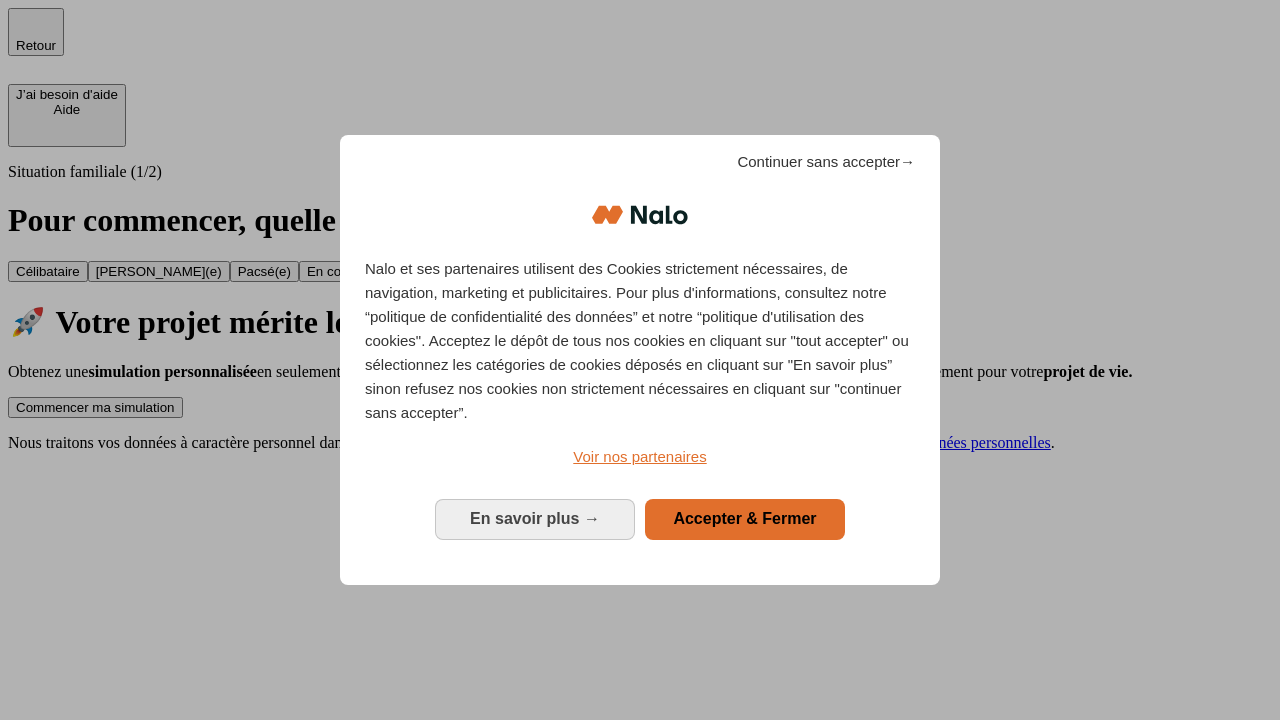 scroll, scrollTop: 0, scrollLeft: 0, axis: both 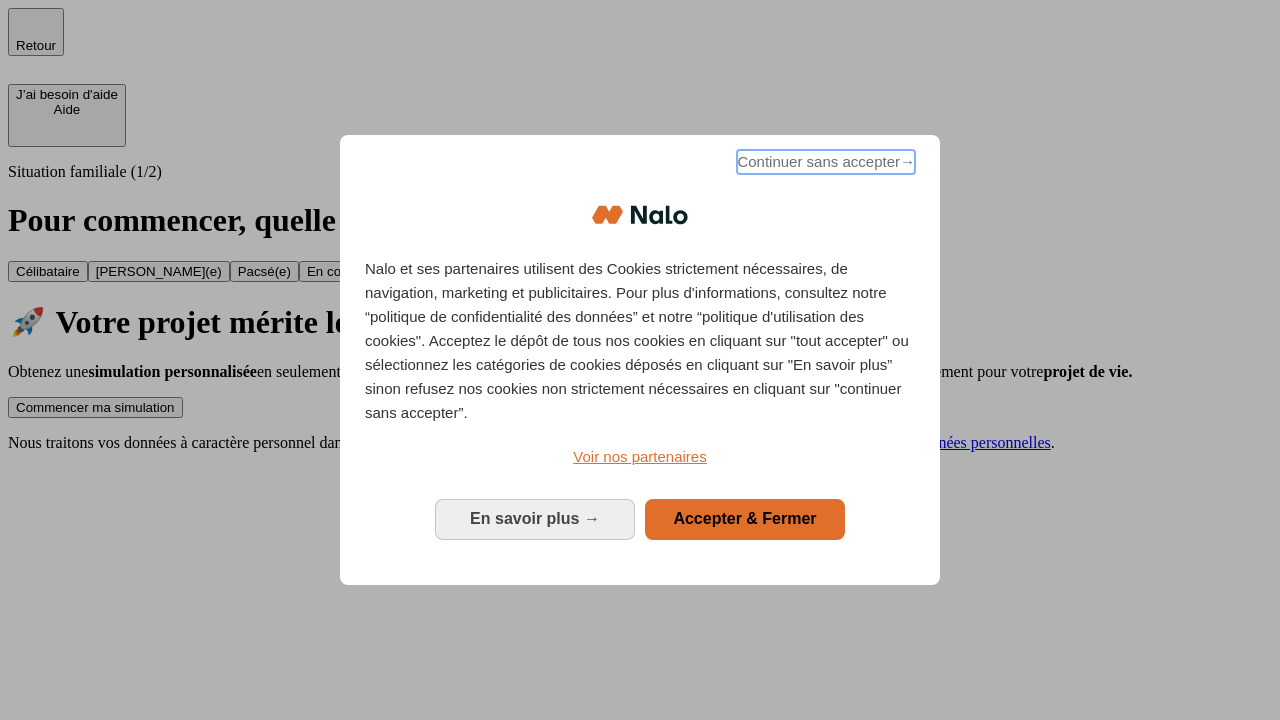 click on "Continuer sans accepter  →" at bounding box center (826, 162) 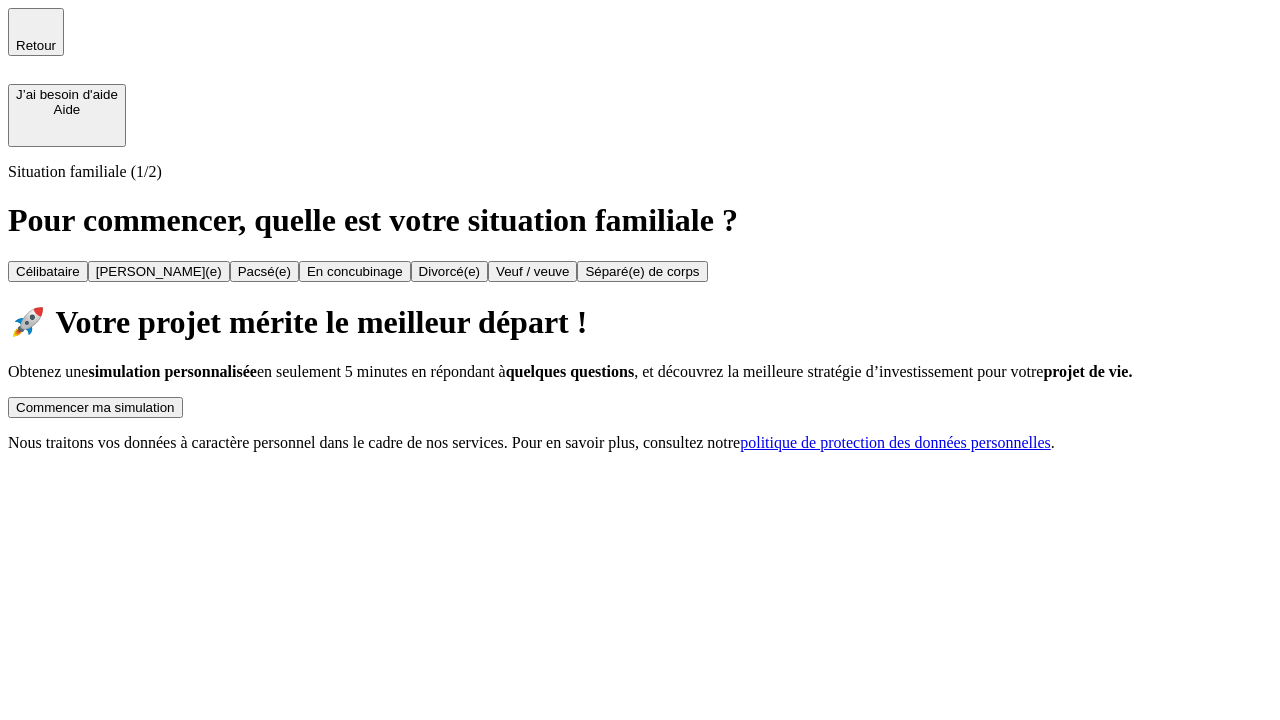 click on "Commencer ma simulation" at bounding box center (95, 407) 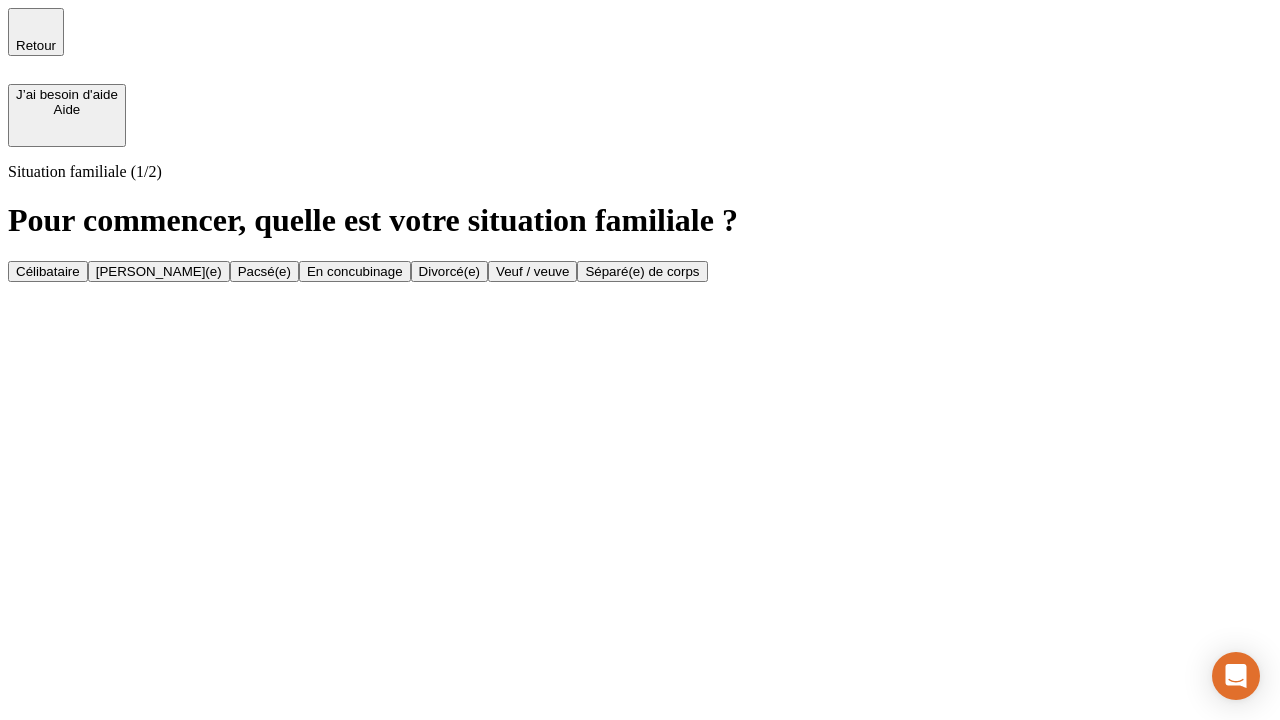 click on "[PERSON_NAME](e)" at bounding box center [159, 271] 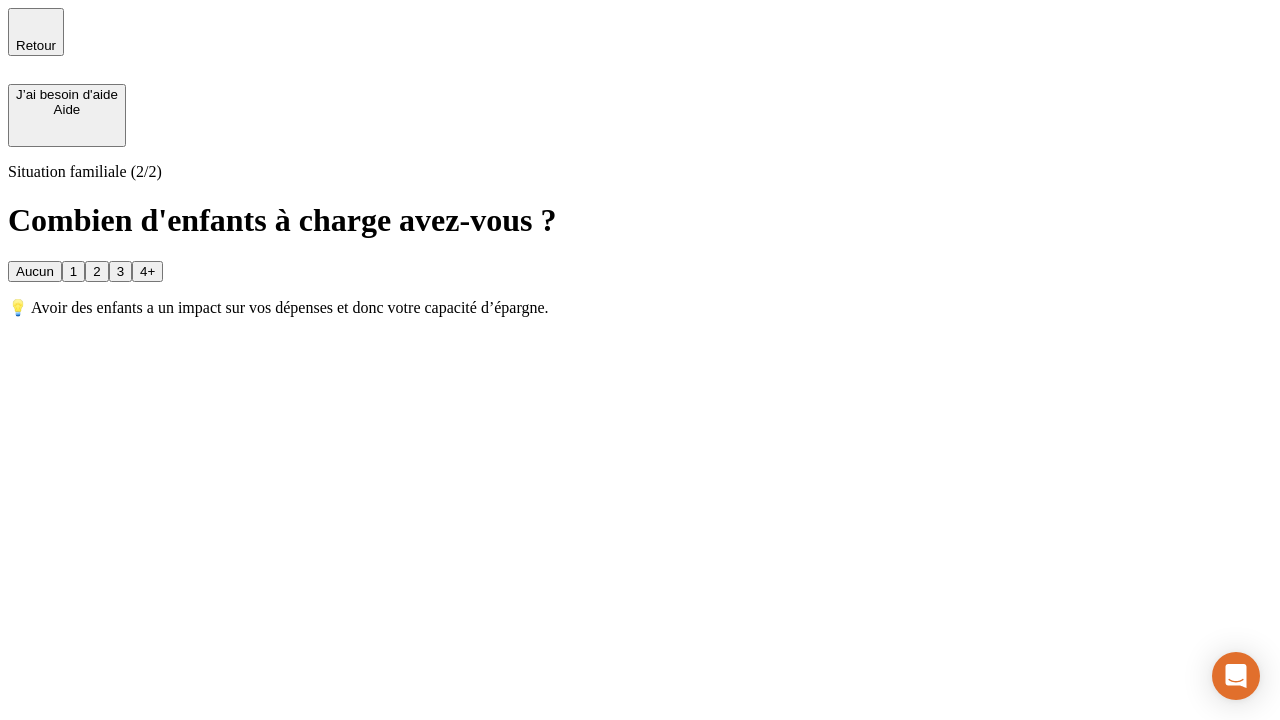 click on "1" at bounding box center [73, 271] 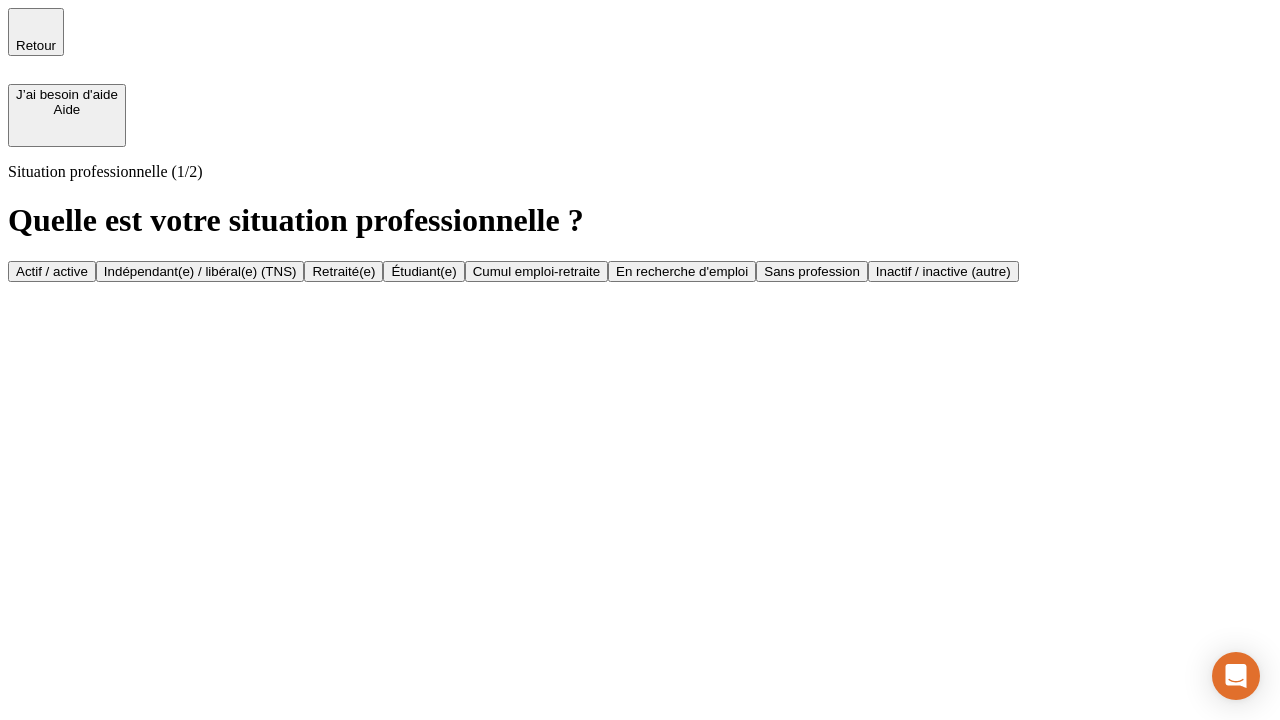 click on "Actif / active" at bounding box center [52, 271] 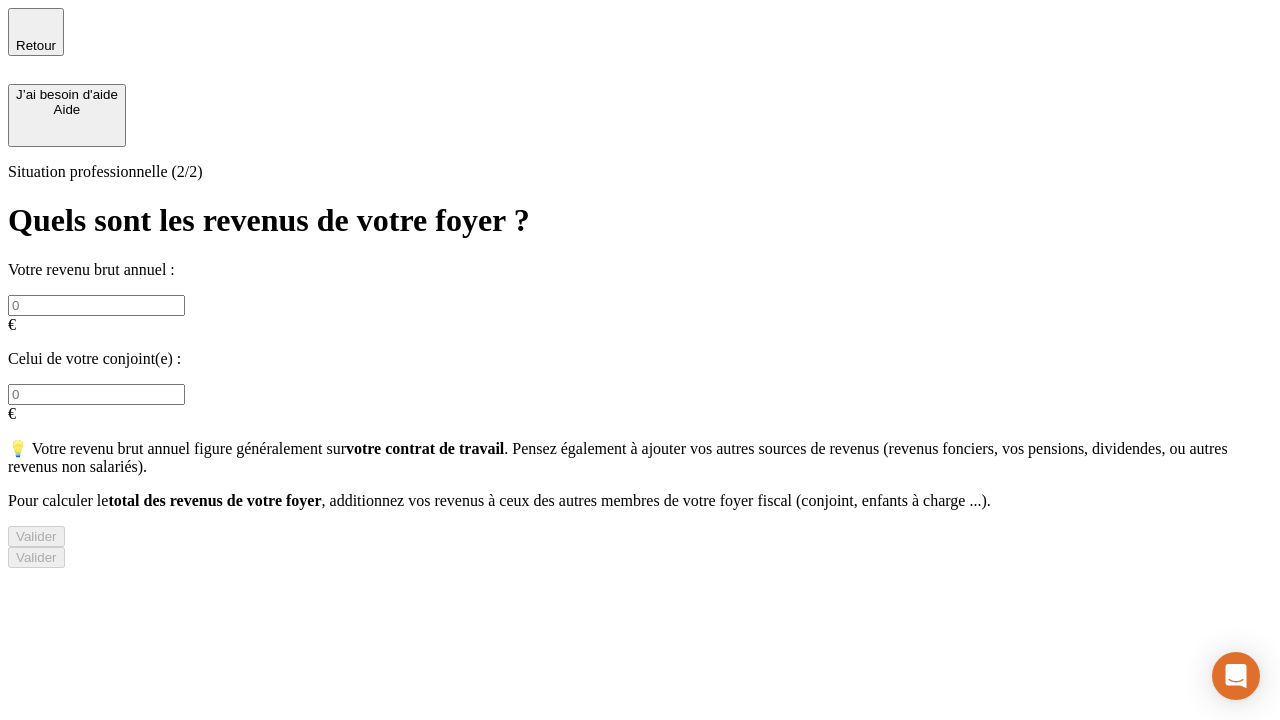 click at bounding box center [96, 305] 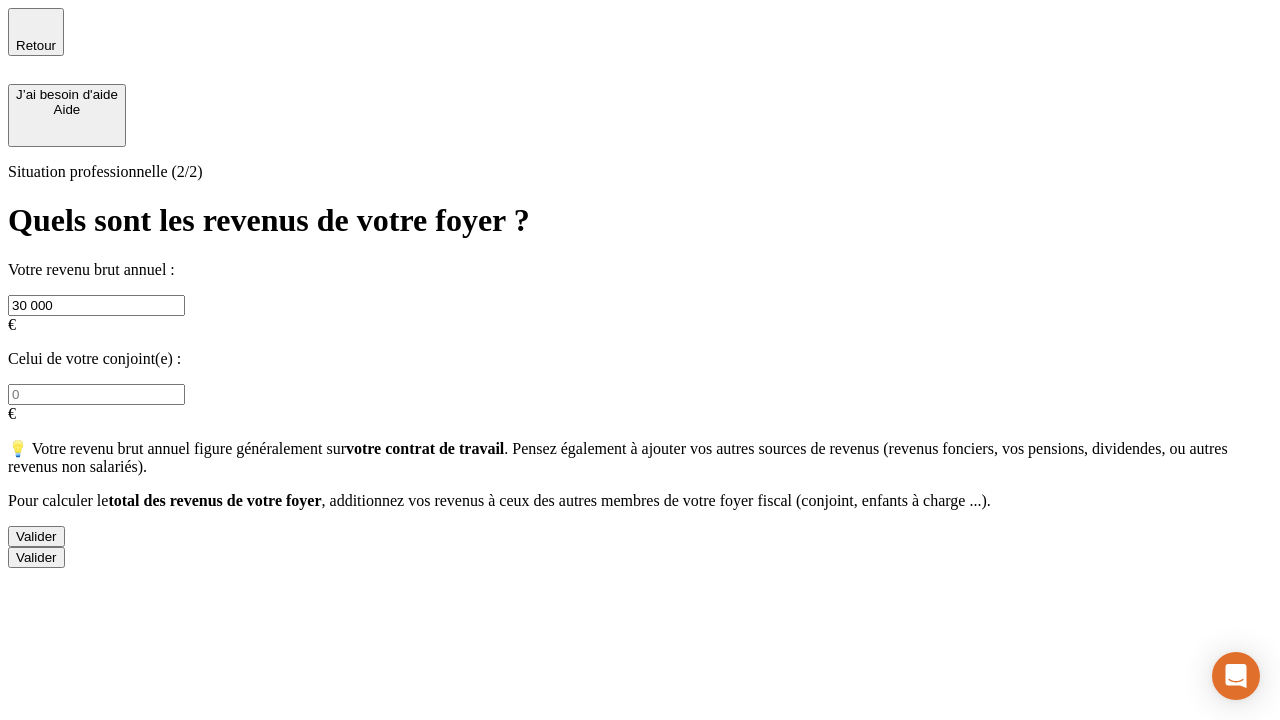 type on "30 000" 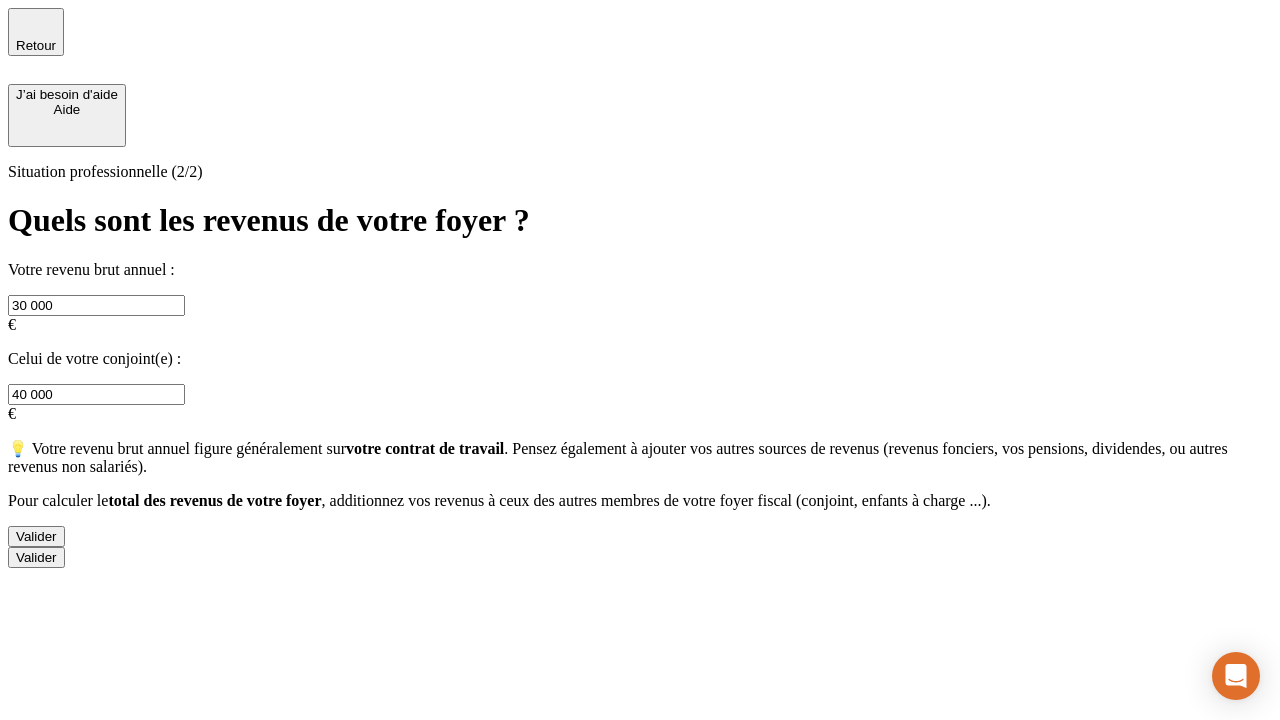 type on "40 000" 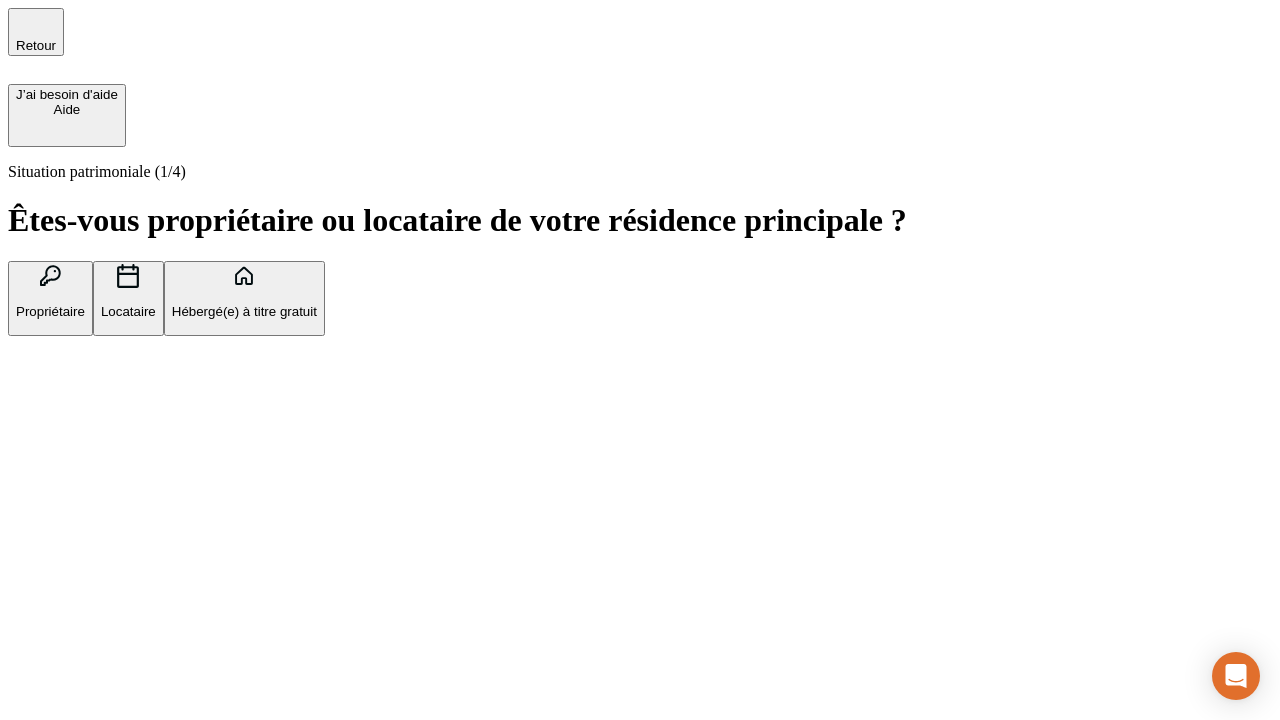 click on "Propriétaire" at bounding box center [50, 311] 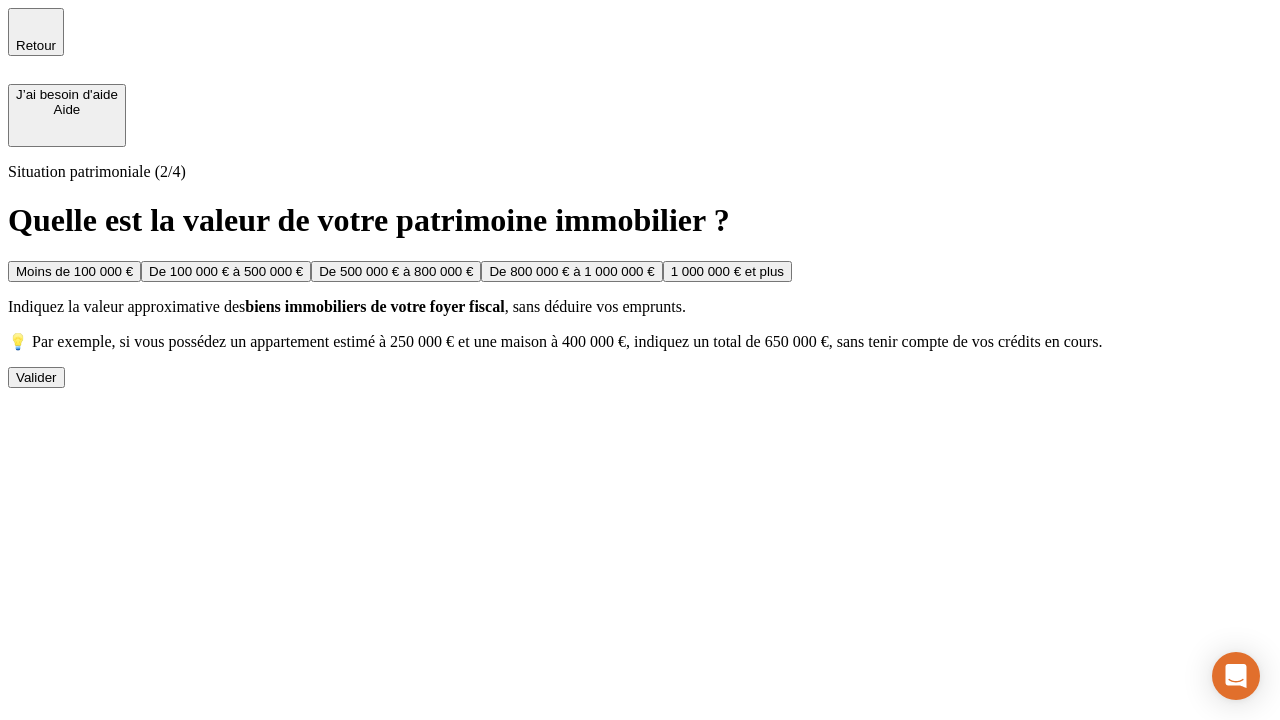 click on "De 100 000 € à 500 000 €" at bounding box center (226, 271) 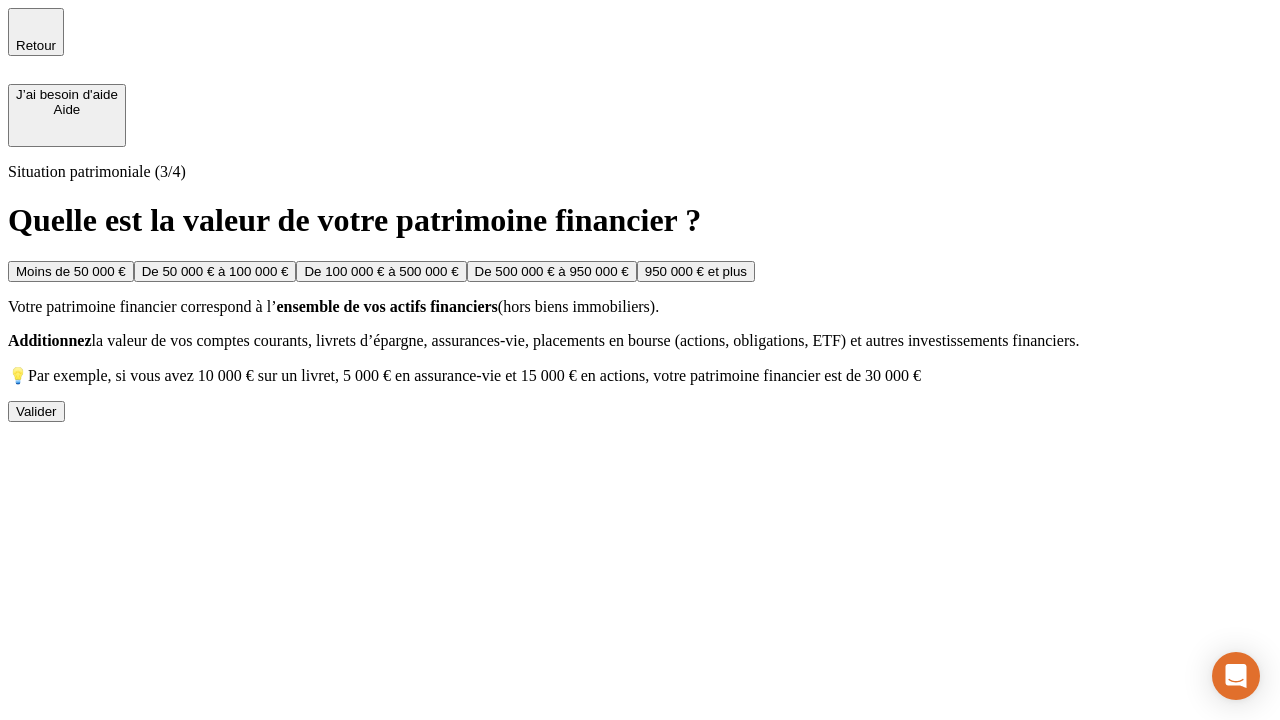 click on "Moins de 50 000 €" at bounding box center [71, 271] 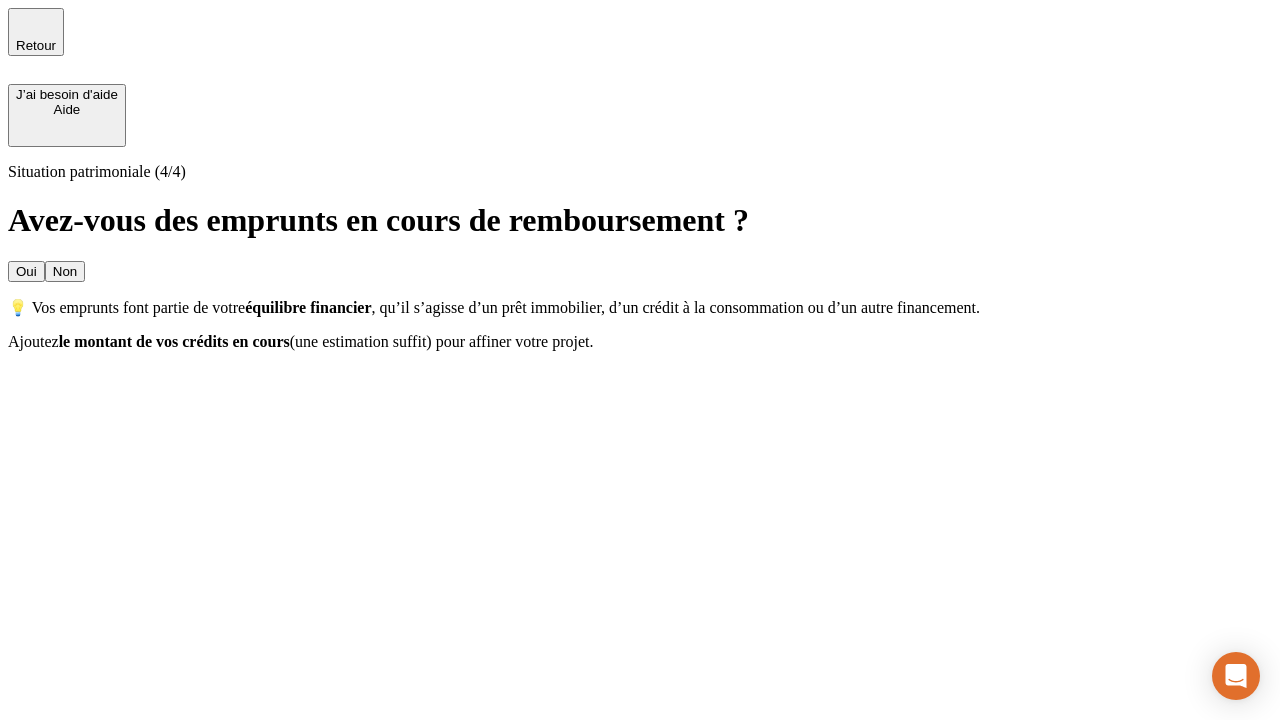 click on "Oui" at bounding box center (26, 271) 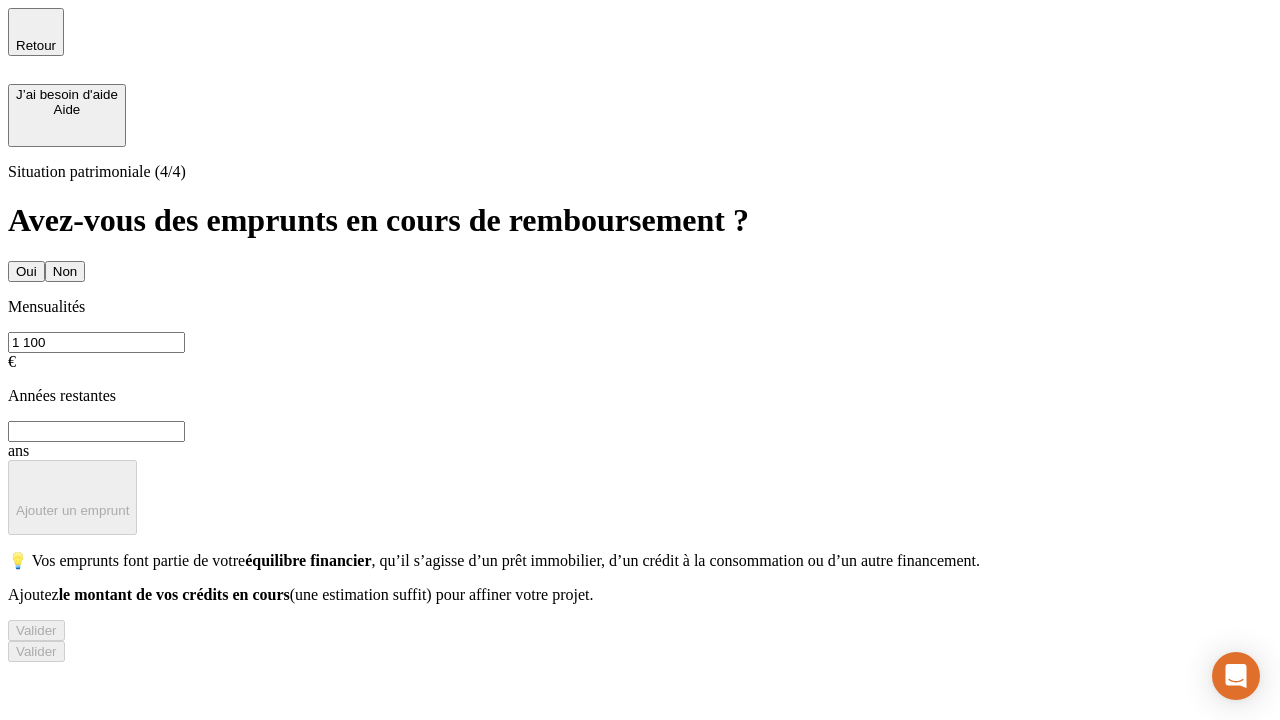 type on "1 100" 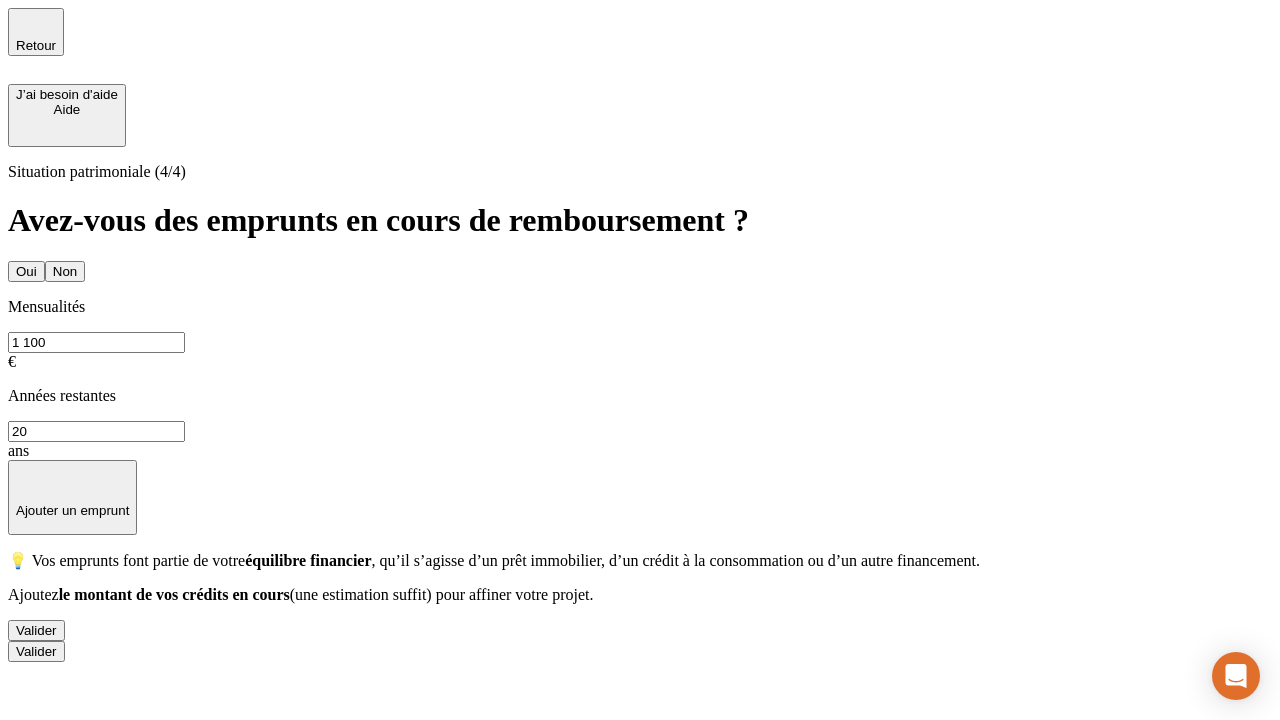 click on "Valider" at bounding box center [36, 630] 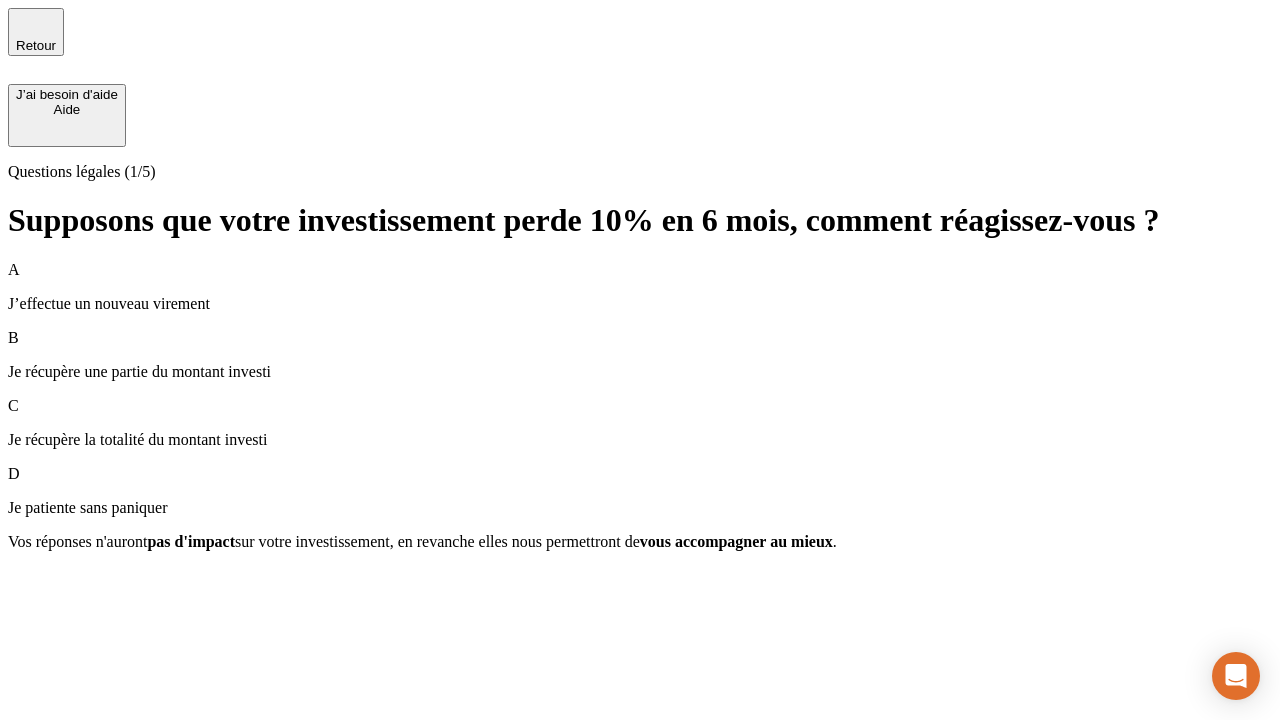click on "Je récupère une partie du montant investi" at bounding box center (640, 372) 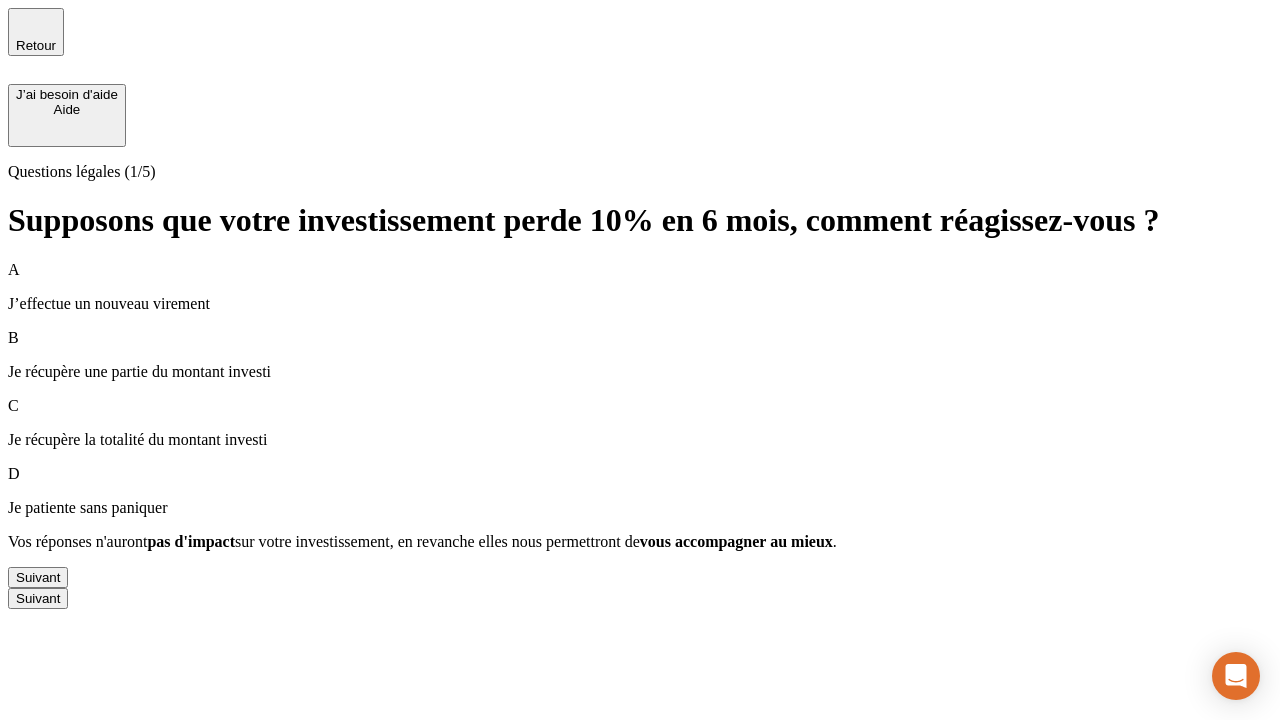 click on "Suivant" at bounding box center (38, 577) 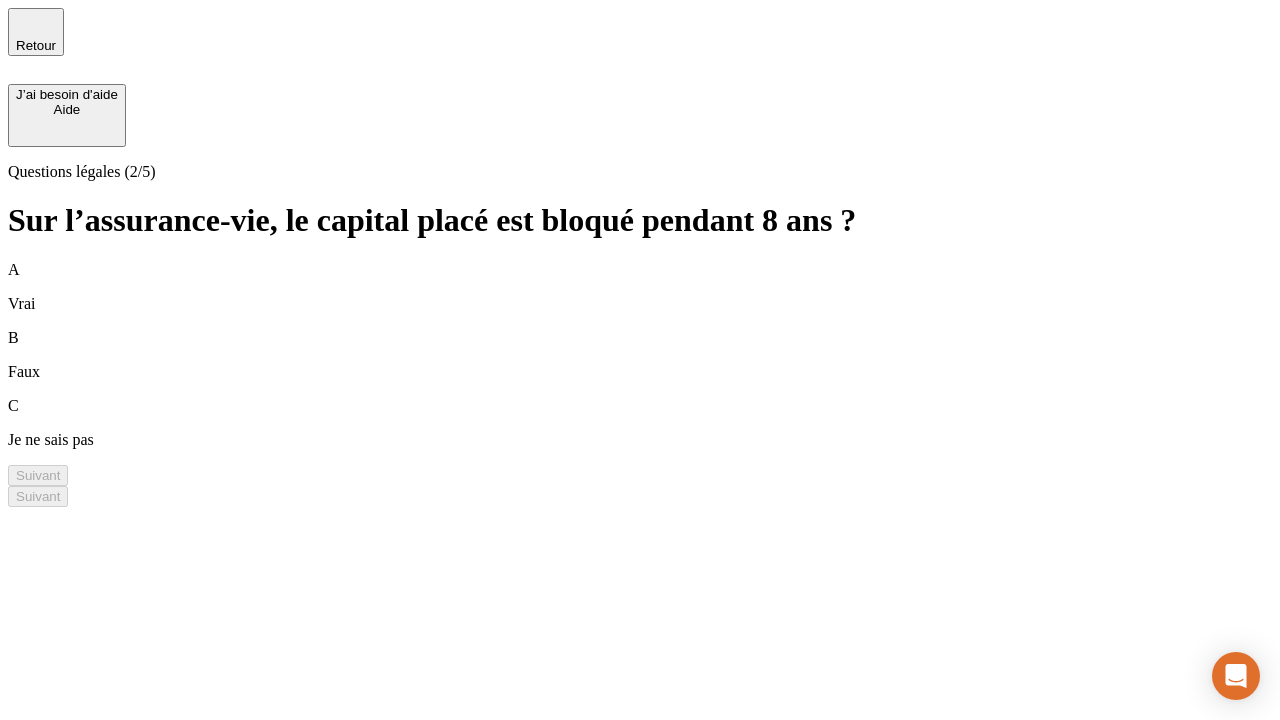 click on "A Vrai" at bounding box center [640, 287] 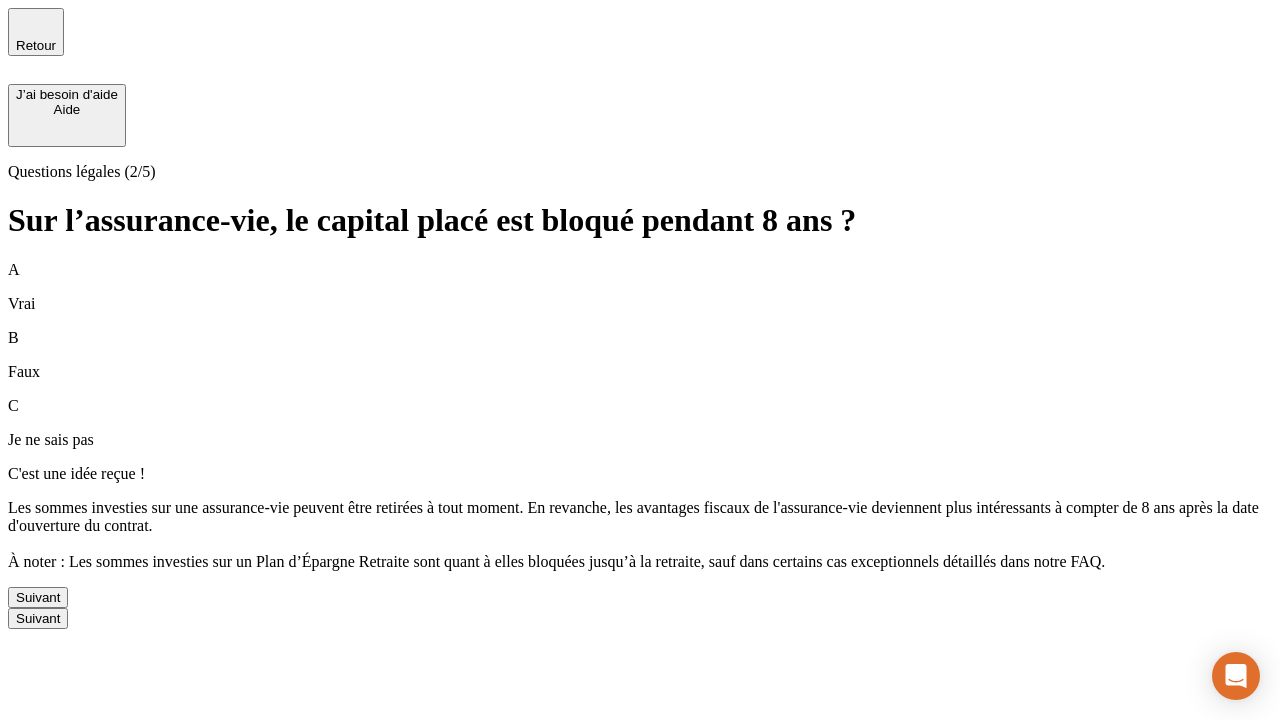 click on "Suivant" at bounding box center [38, 597] 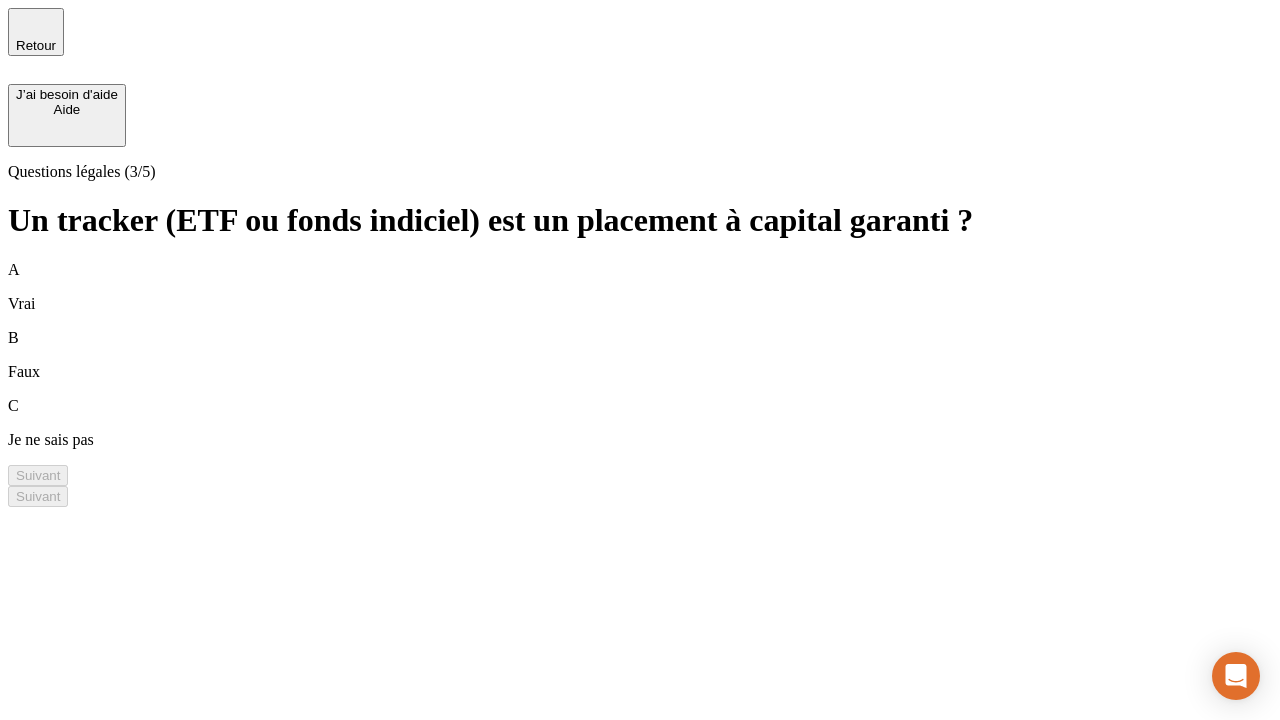 click on "B Faux" at bounding box center [640, 355] 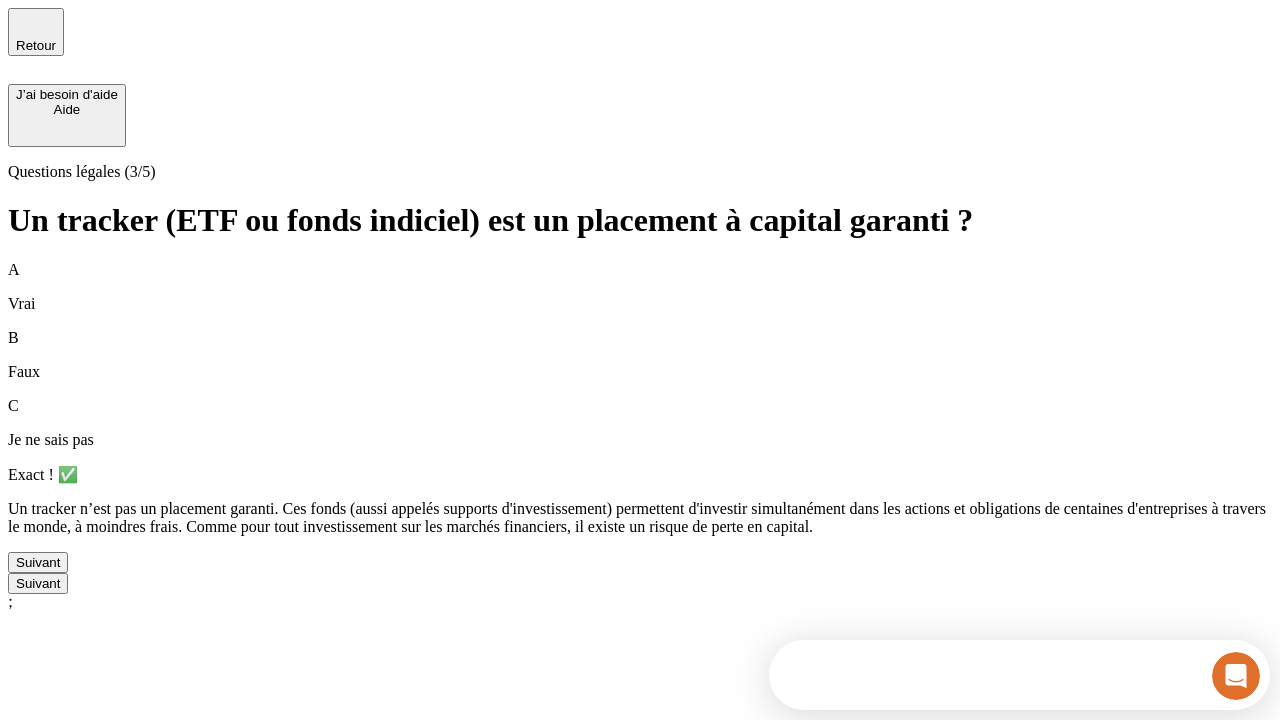 click on "Suivant" at bounding box center (38, 562) 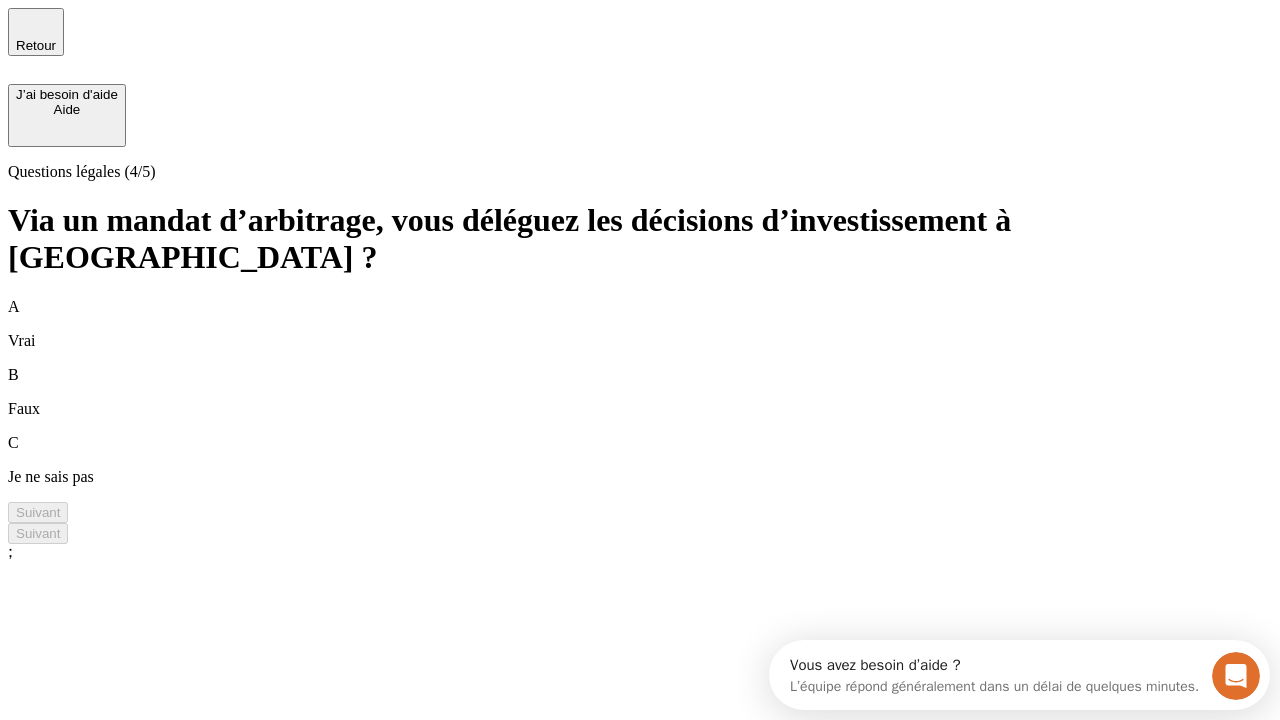 scroll, scrollTop: 0, scrollLeft: 0, axis: both 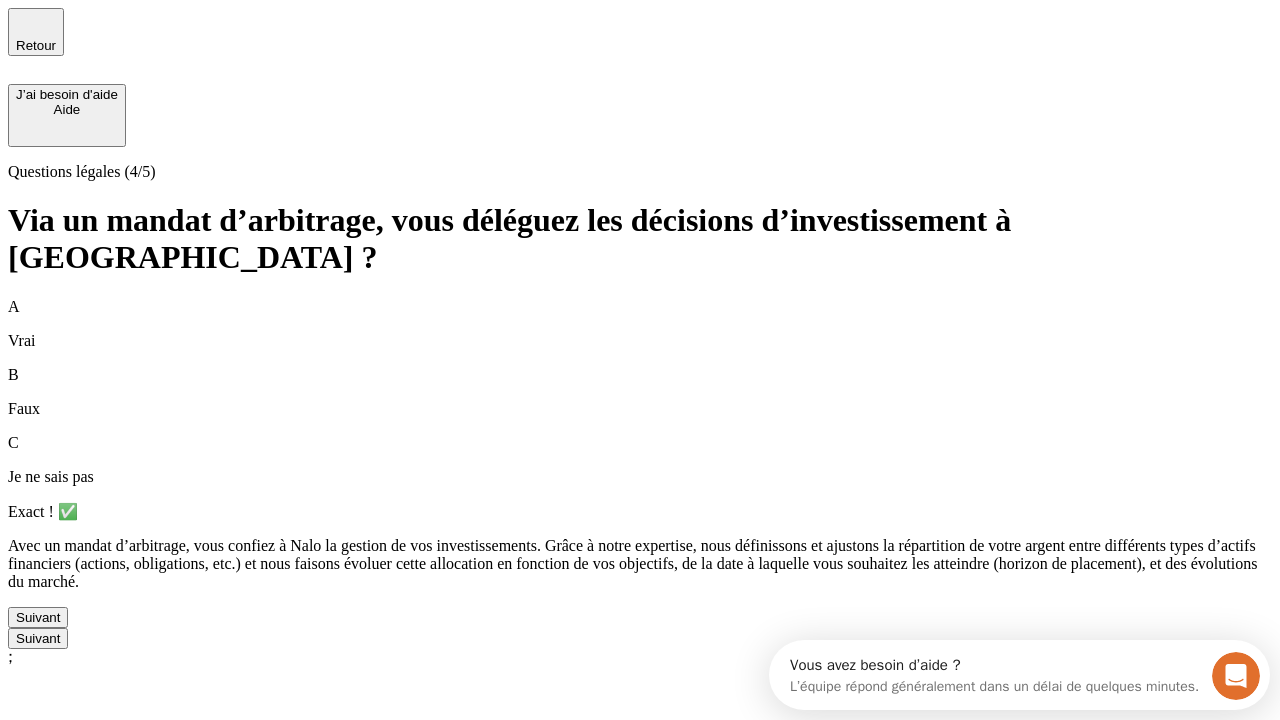 click on "Suivant" at bounding box center (38, 617) 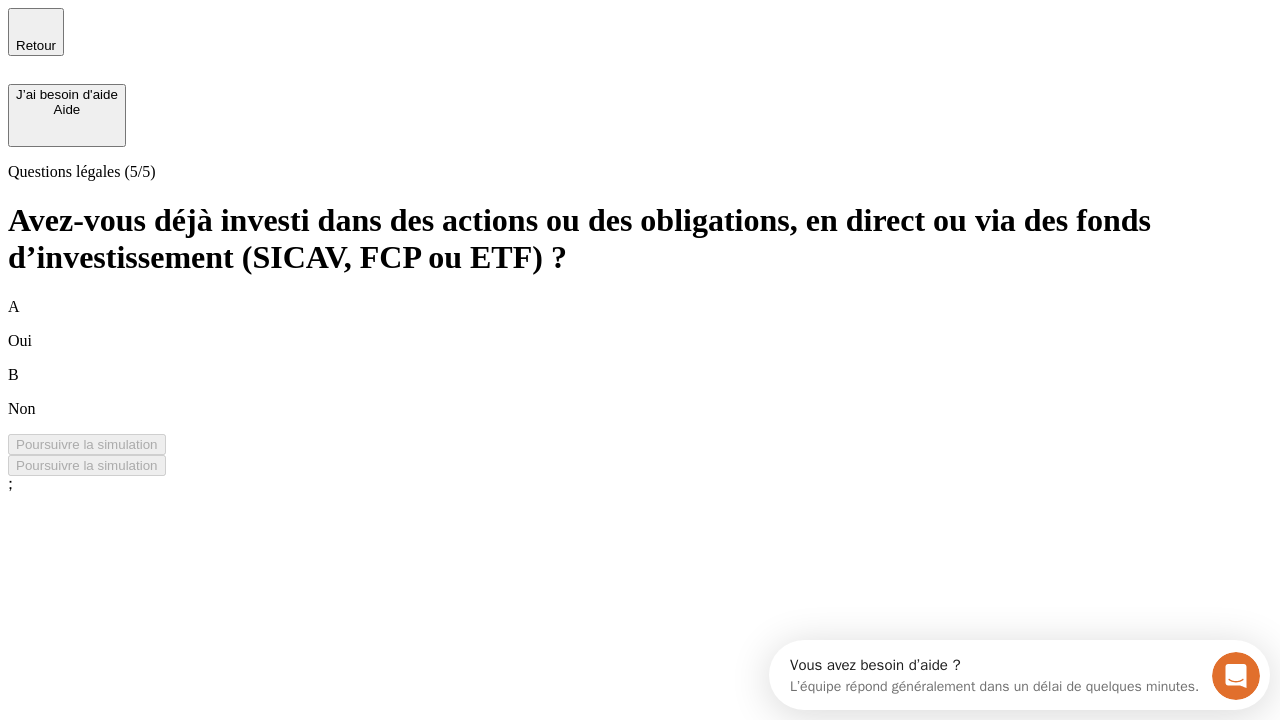 click on "B Non" at bounding box center (640, 392) 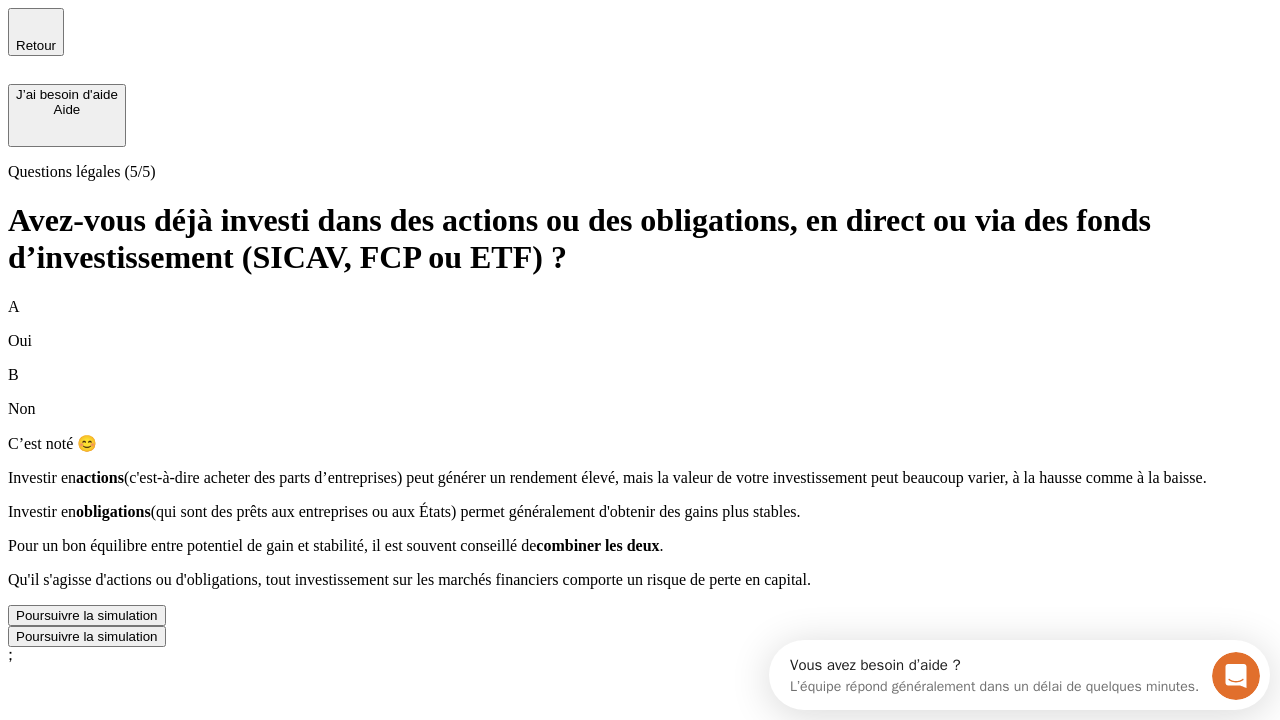 click on "Poursuivre la simulation" at bounding box center (87, 615) 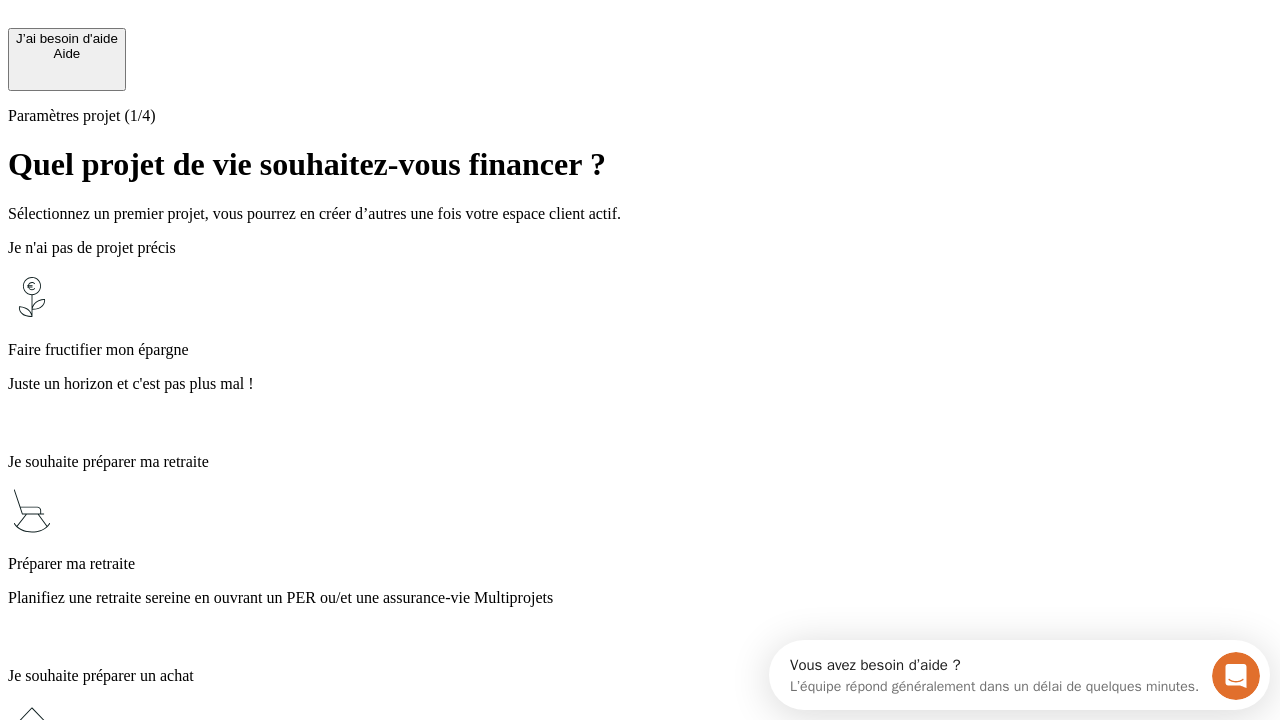click on "Planifiez une retraite sereine en ouvrant un PER ou/et une assurance-vie Multiprojets" at bounding box center (640, 598) 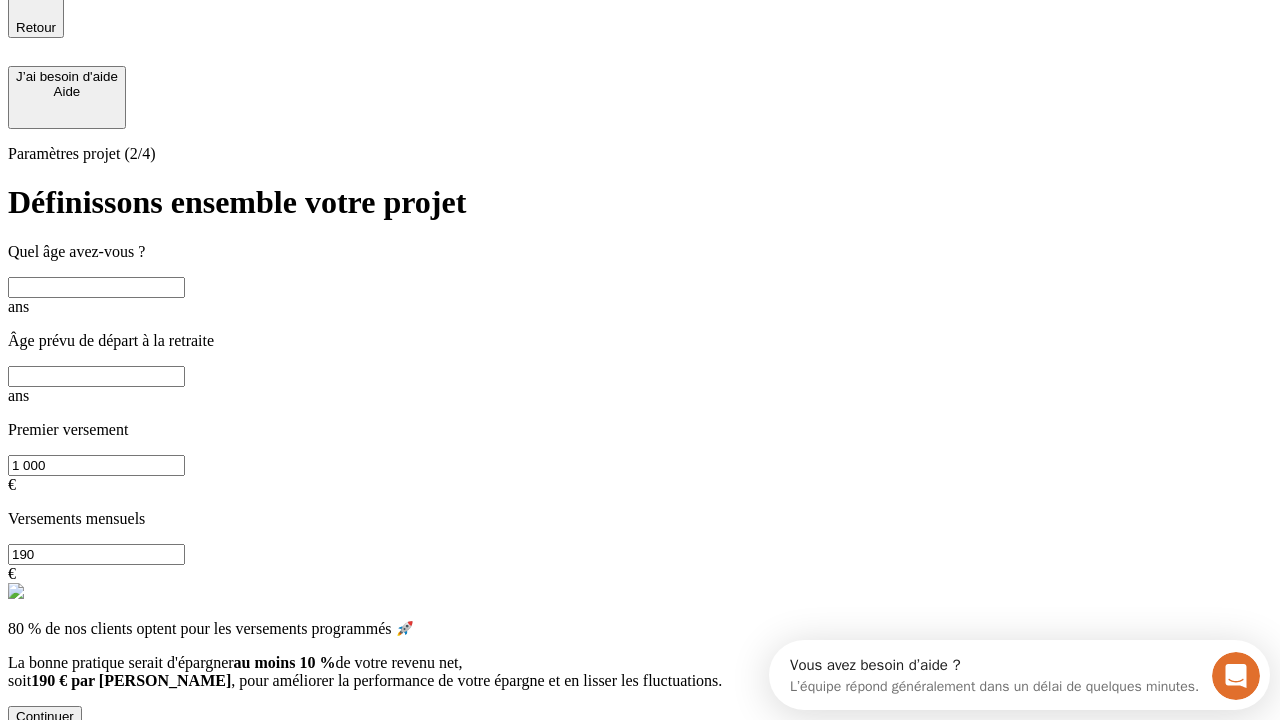 click at bounding box center (96, 287) 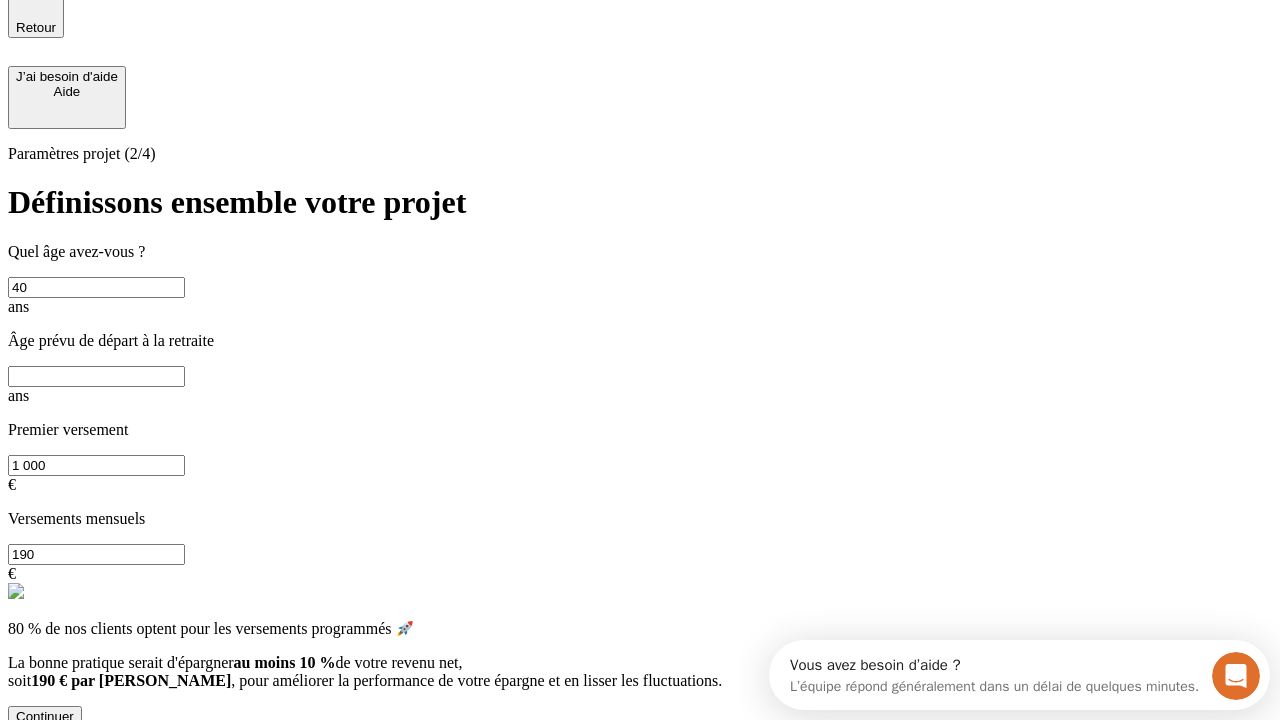 type on "40" 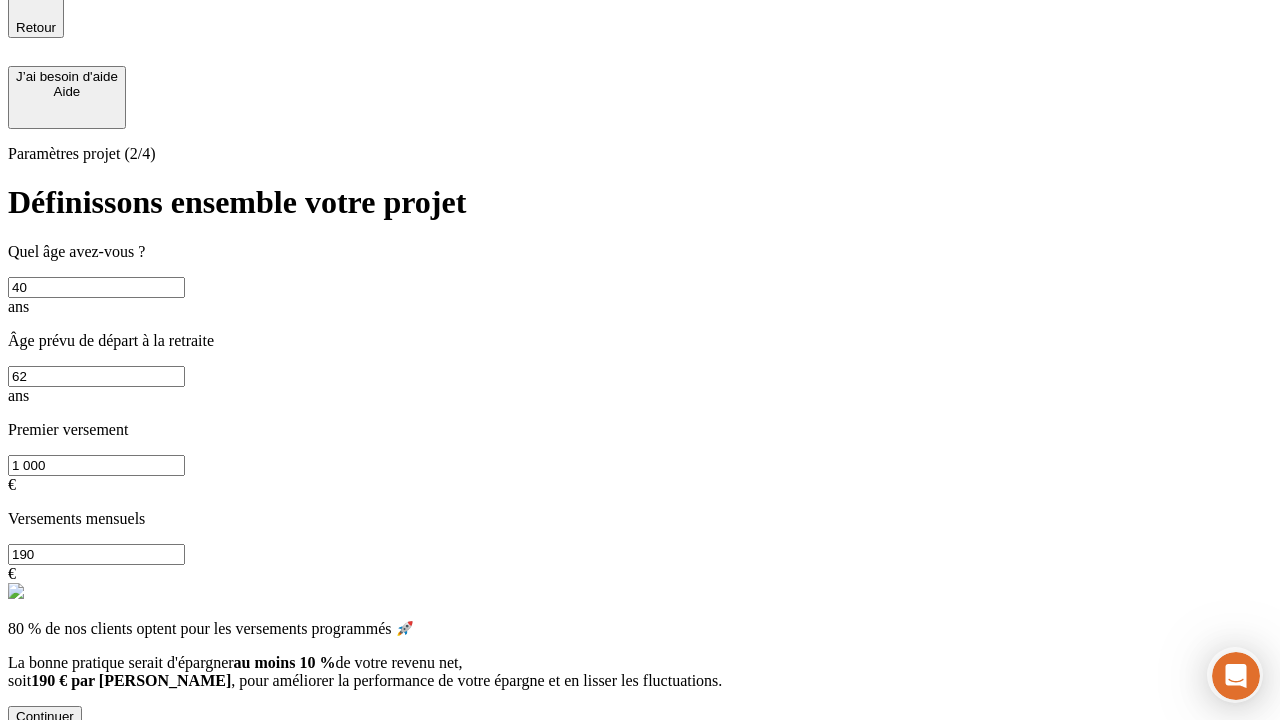 type on "62" 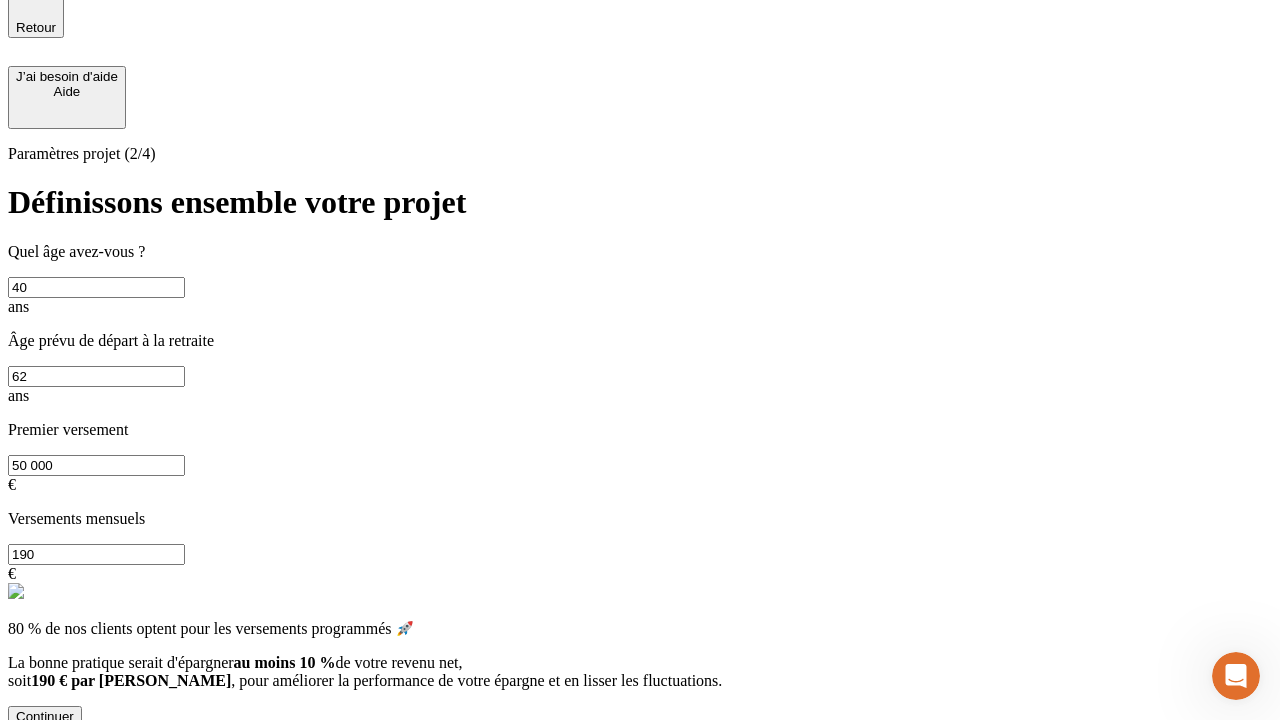 scroll, scrollTop: 0, scrollLeft: 0, axis: both 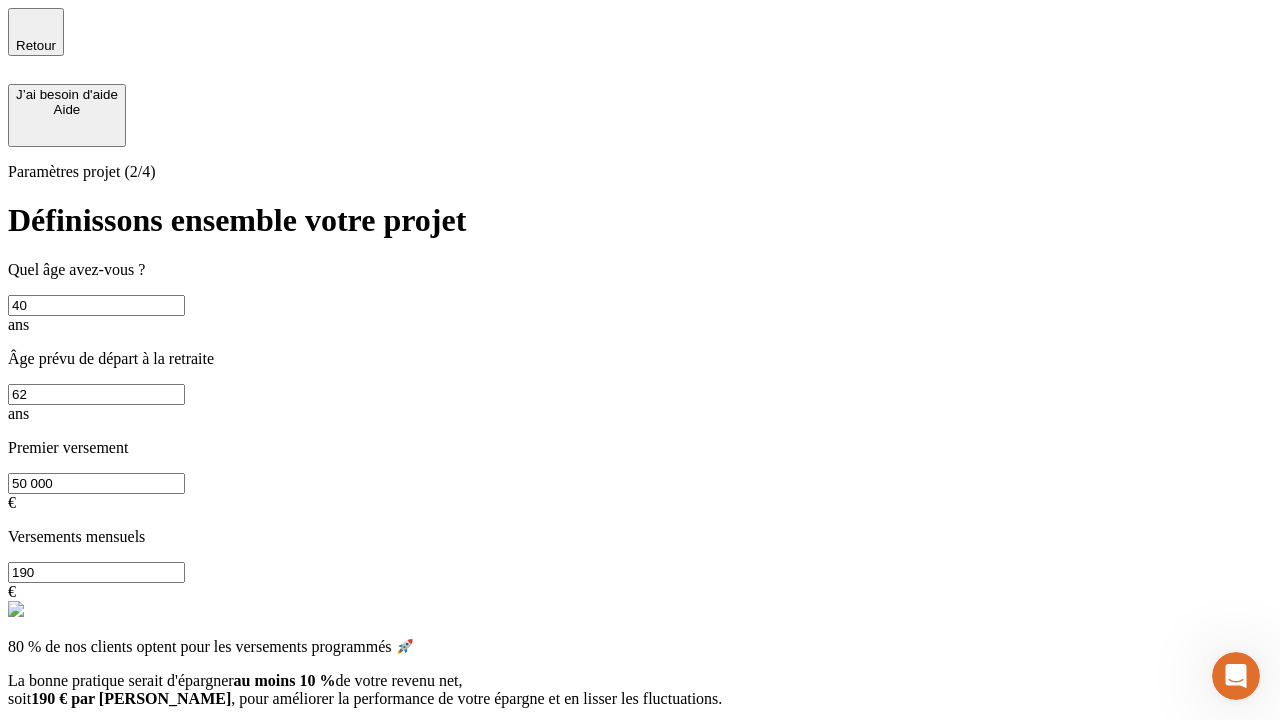 type on "50 000" 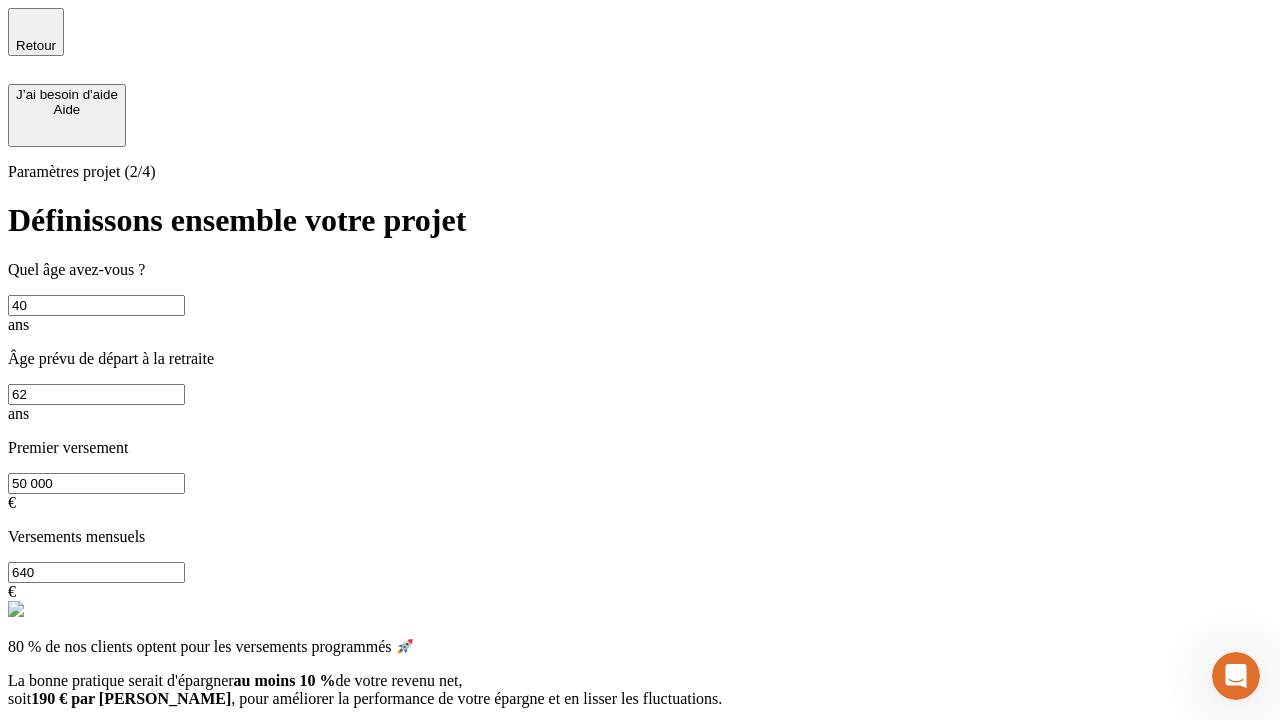 type on "640" 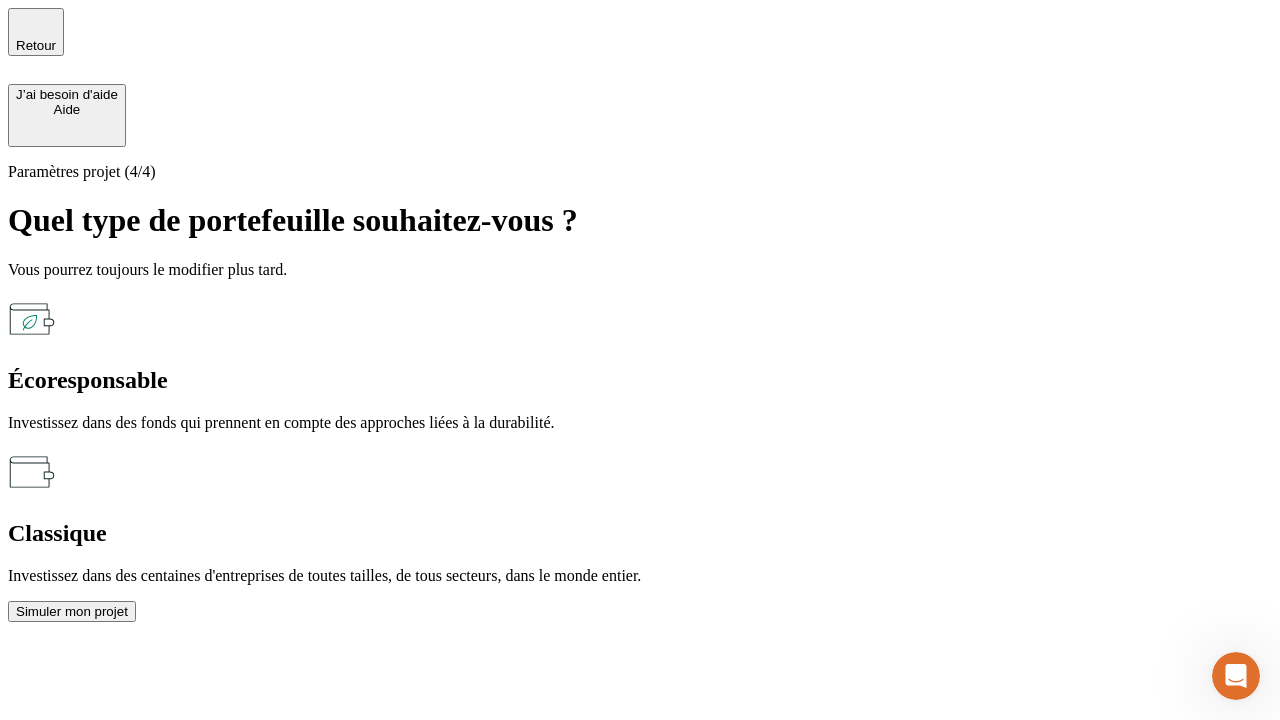 click on "Classique" at bounding box center [640, 533] 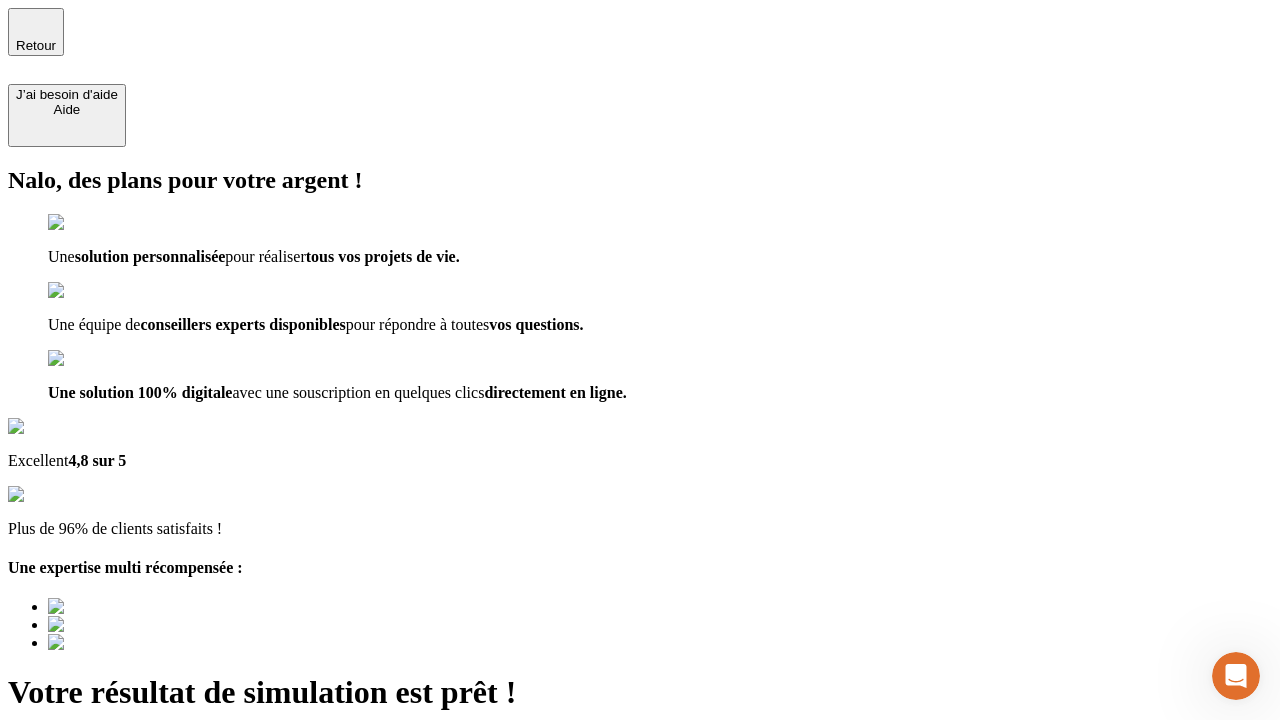 click on "Découvrir ma simulation" at bounding box center [87, 797] 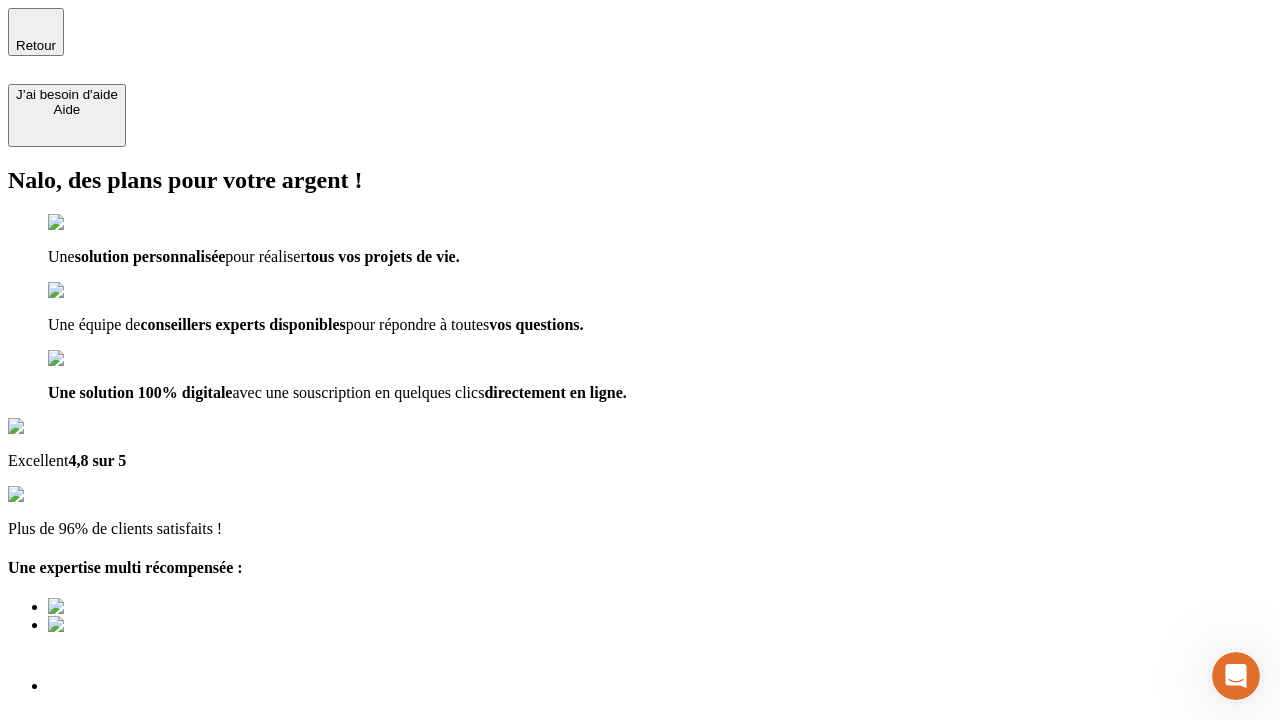 type on "[EMAIL_ADDRESS][DOMAIN_NAME]" 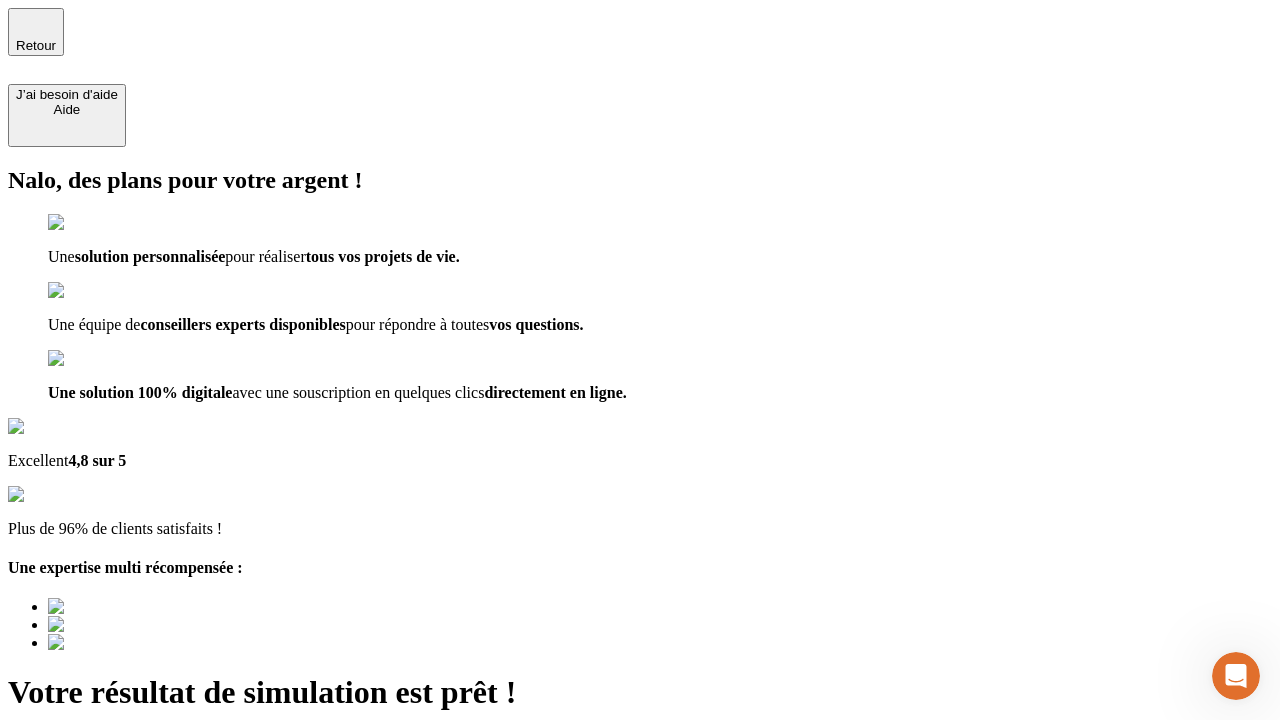 click on "Découvrir ma simulation" at bounding box center (87, 847) 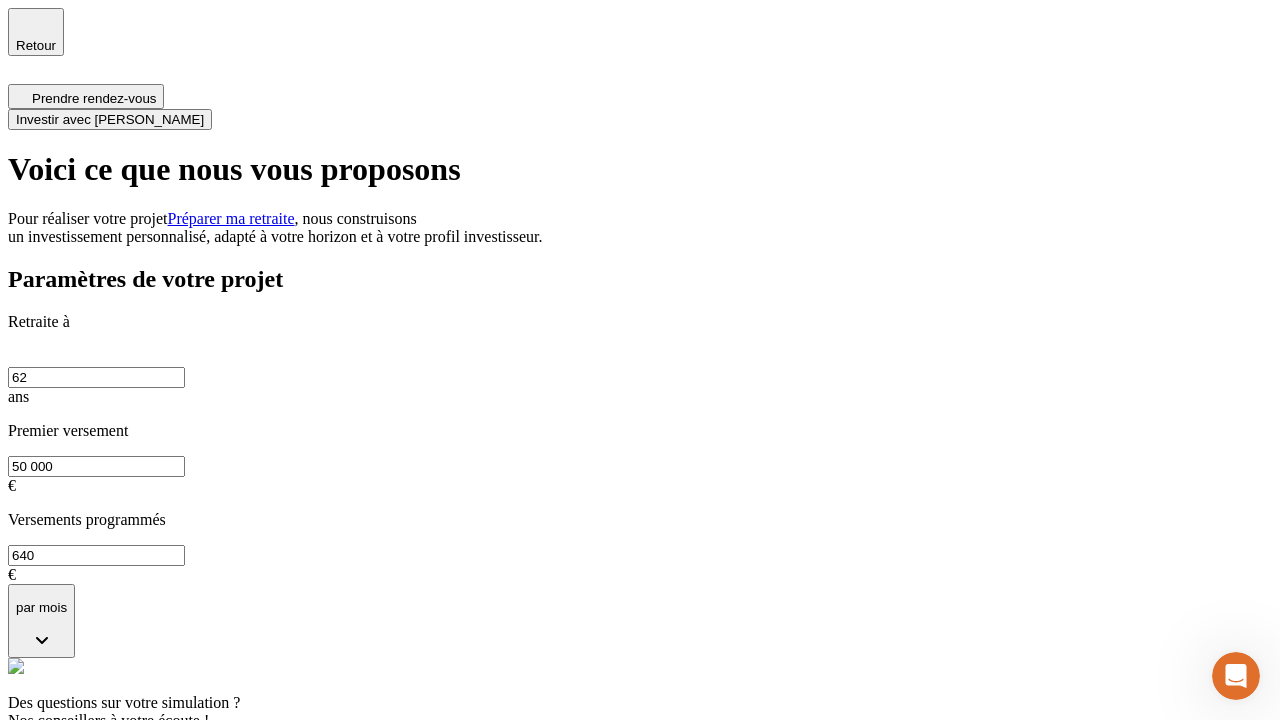 click on "Investir avec [PERSON_NAME]" at bounding box center (110, 119) 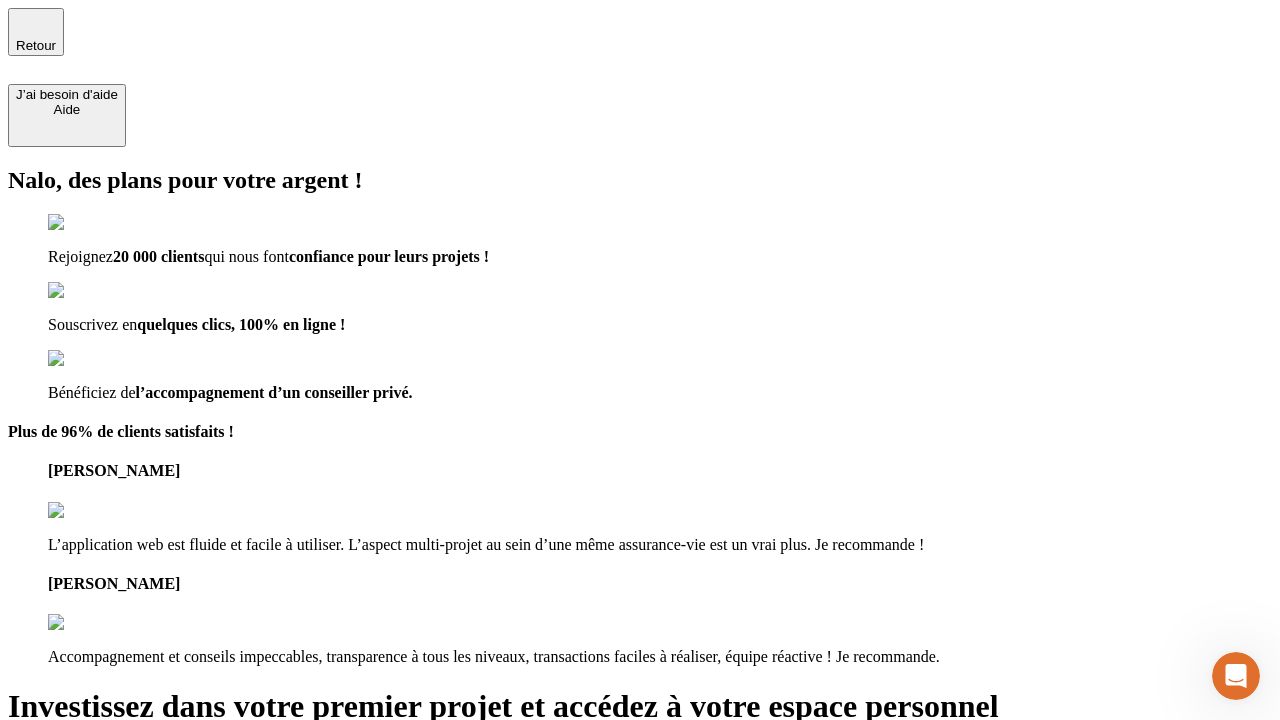 type on "[EMAIL_ADDRESS][DOMAIN_NAME]" 